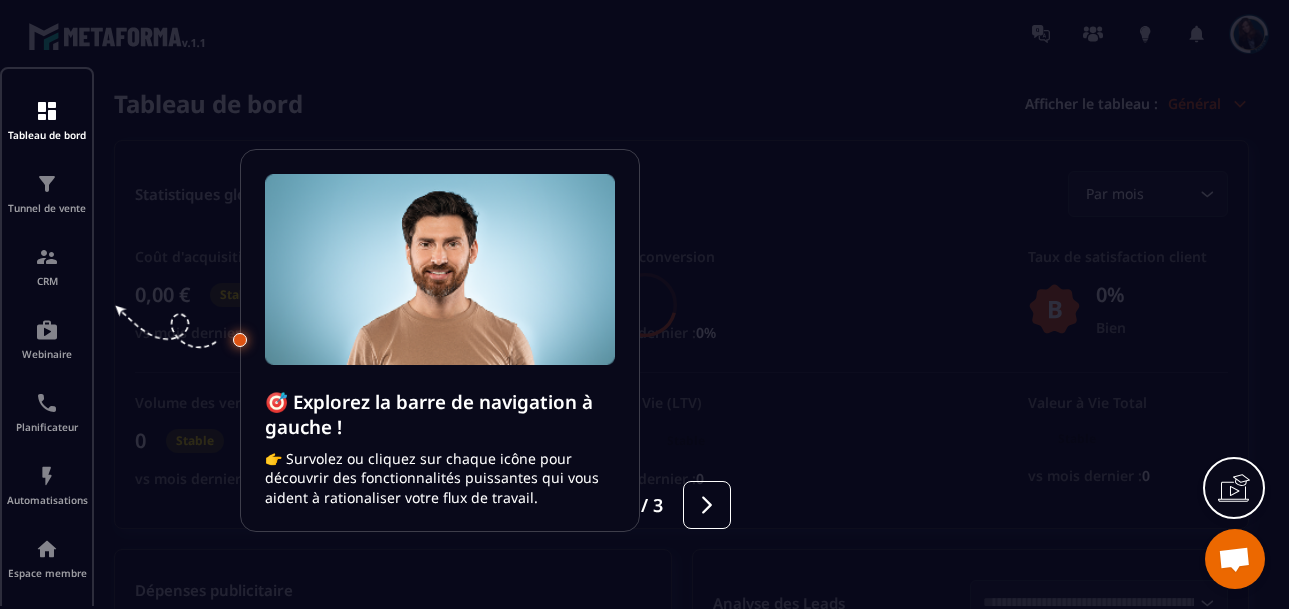 scroll, scrollTop: 0, scrollLeft: 0, axis: both 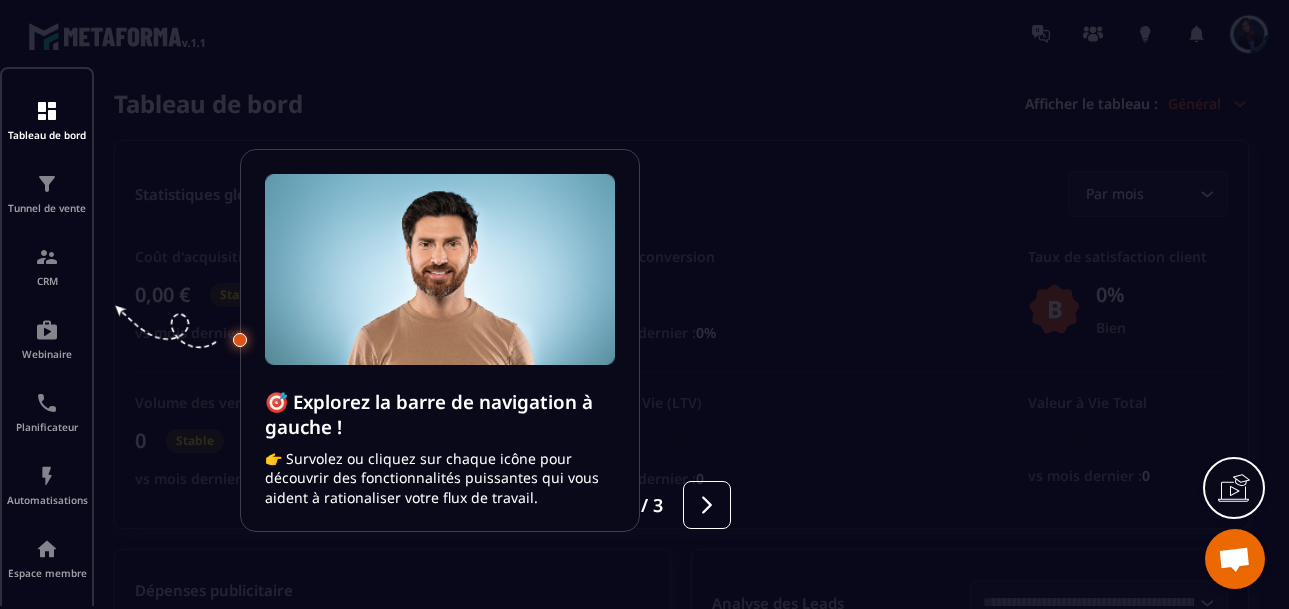 click at bounding box center [644, 304] 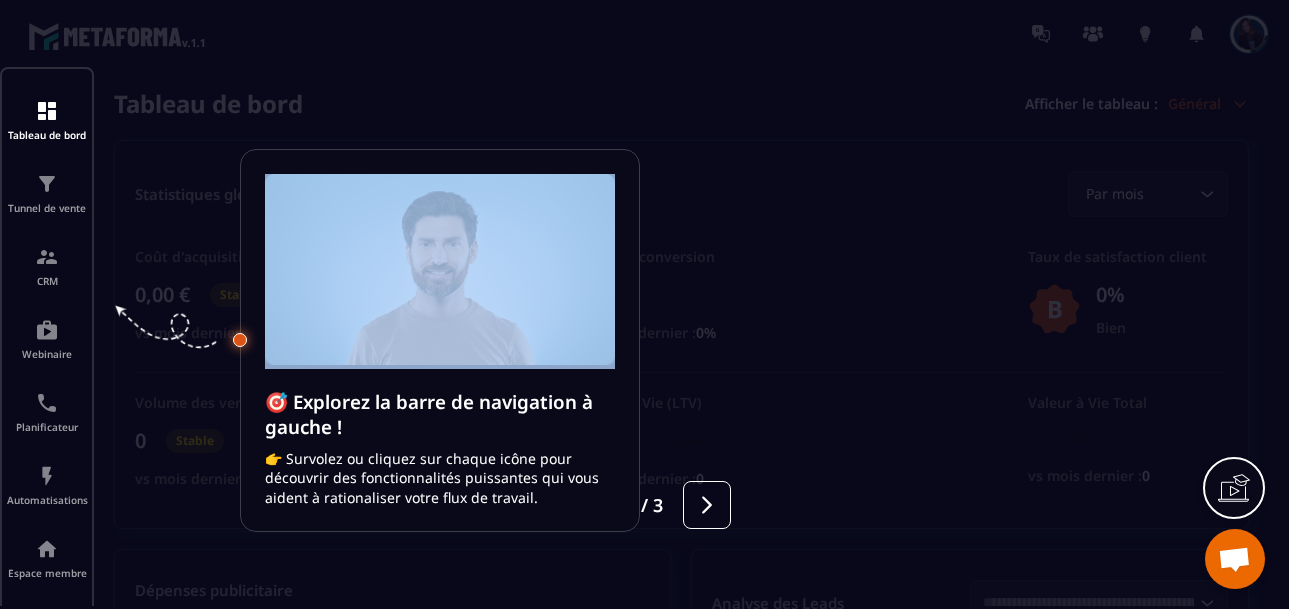 click at bounding box center [644, 304] 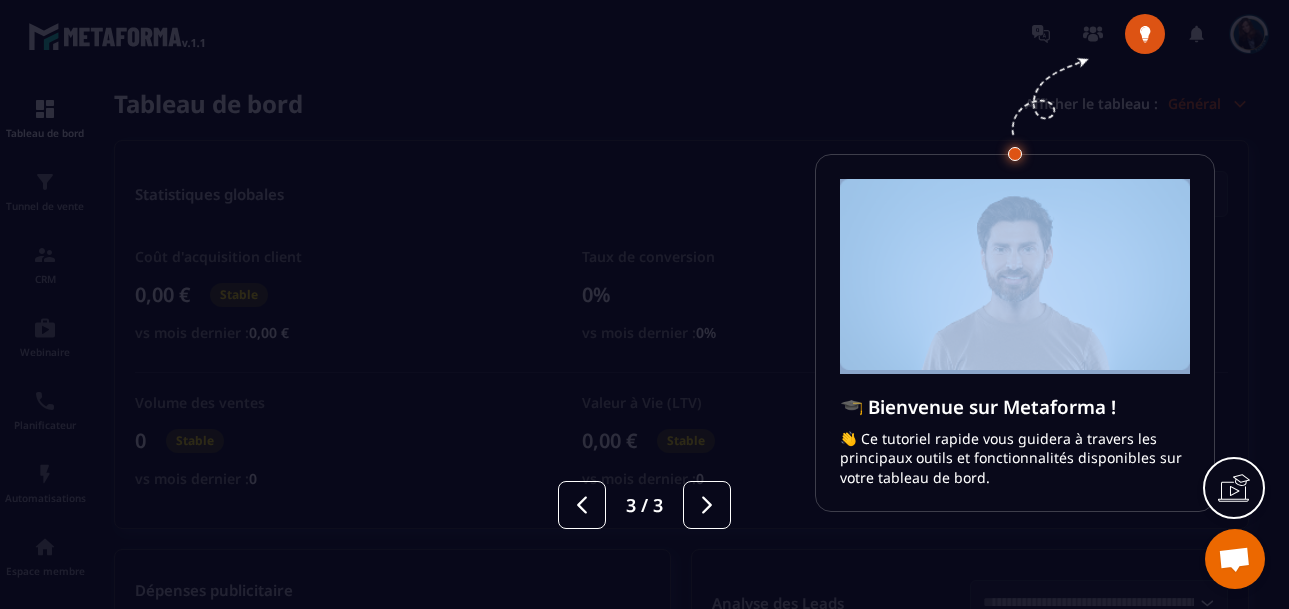 click at bounding box center [644, 304] 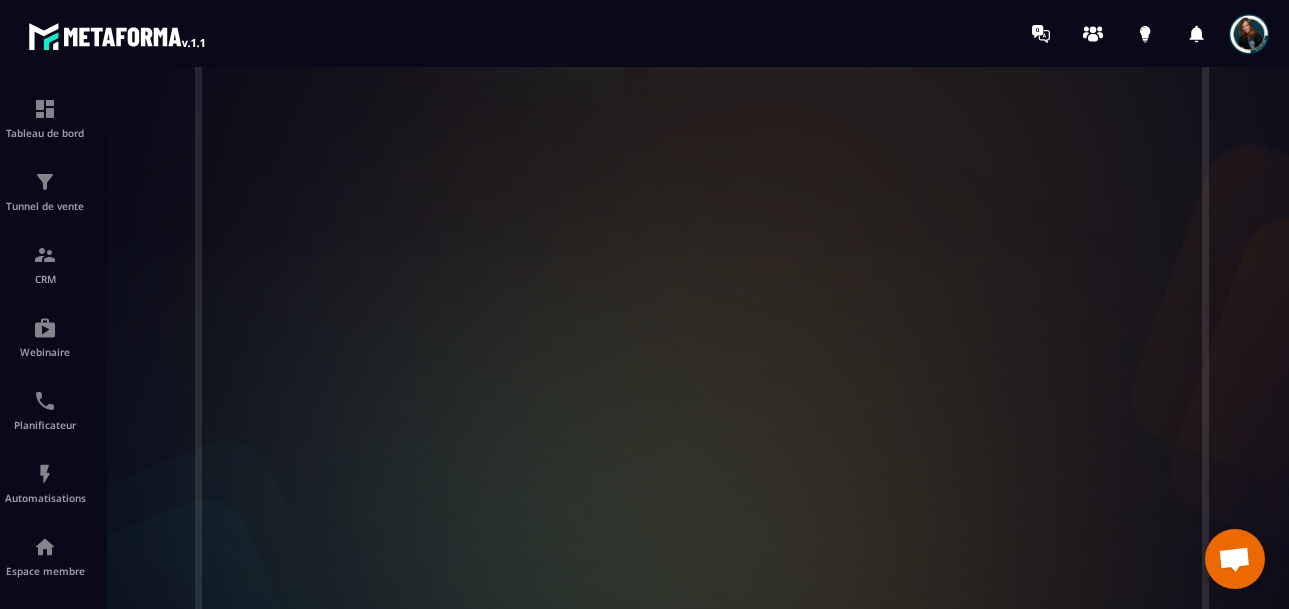 scroll, scrollTop: 612, scrollLeft: 0, axis: vertical 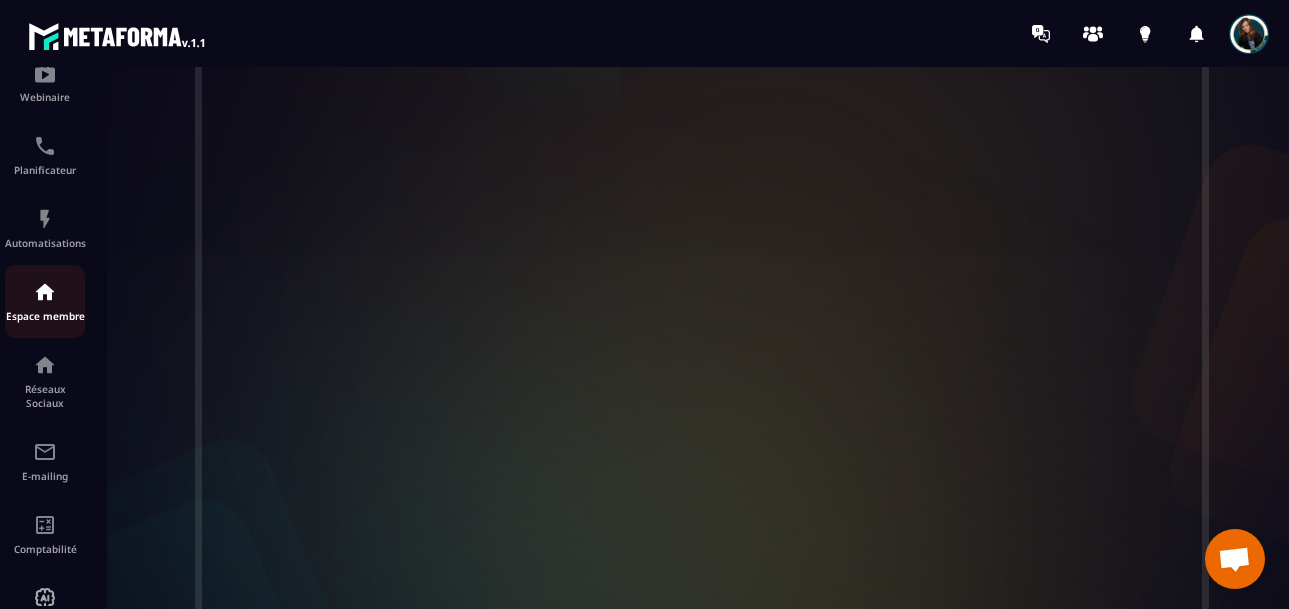click on "Espace membre" at bounding box center (45, 316) 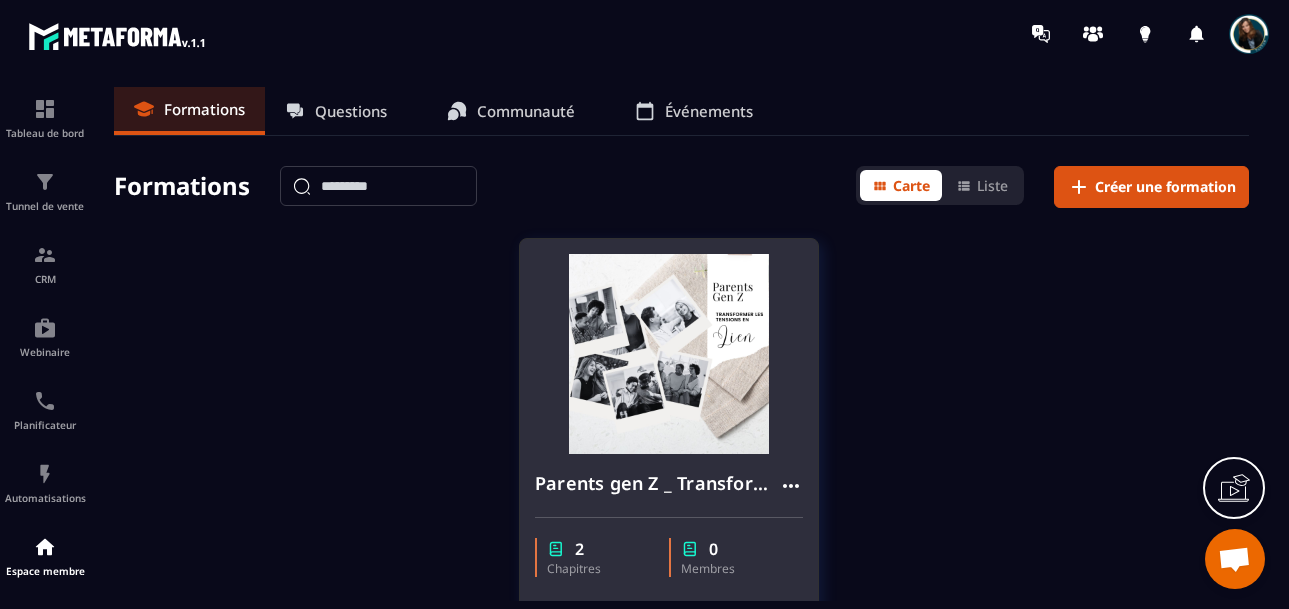 click at bounding box center (669, 354) 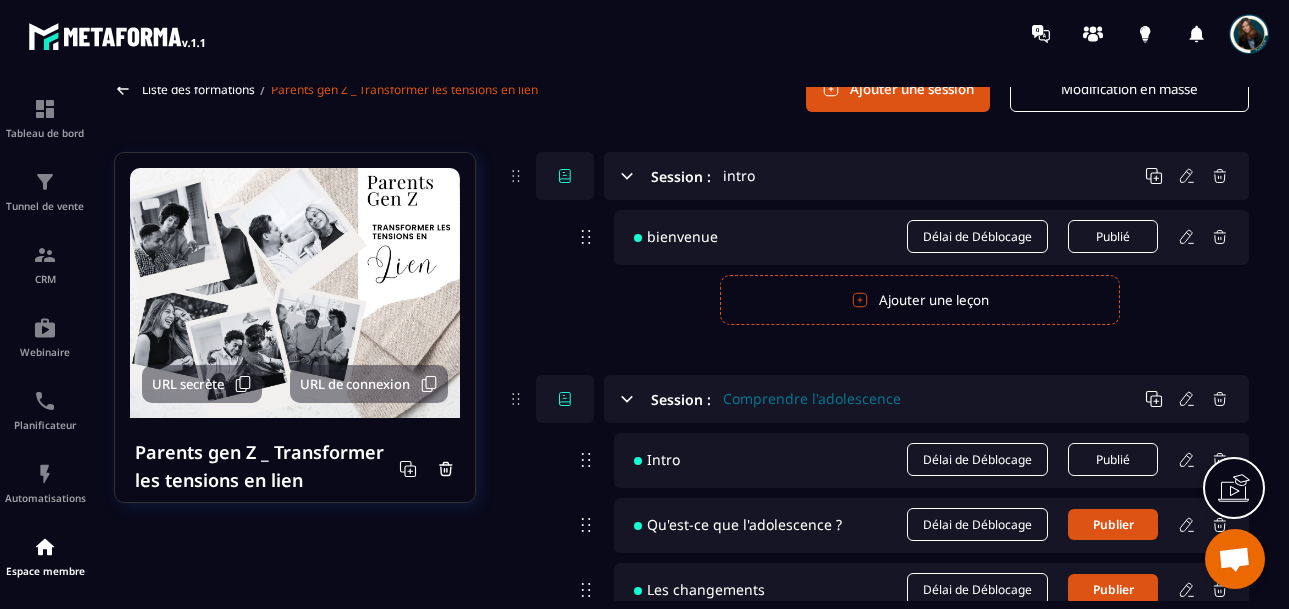 scroll, scrollTop: 101, scrollLeft: 0, axis: vertical 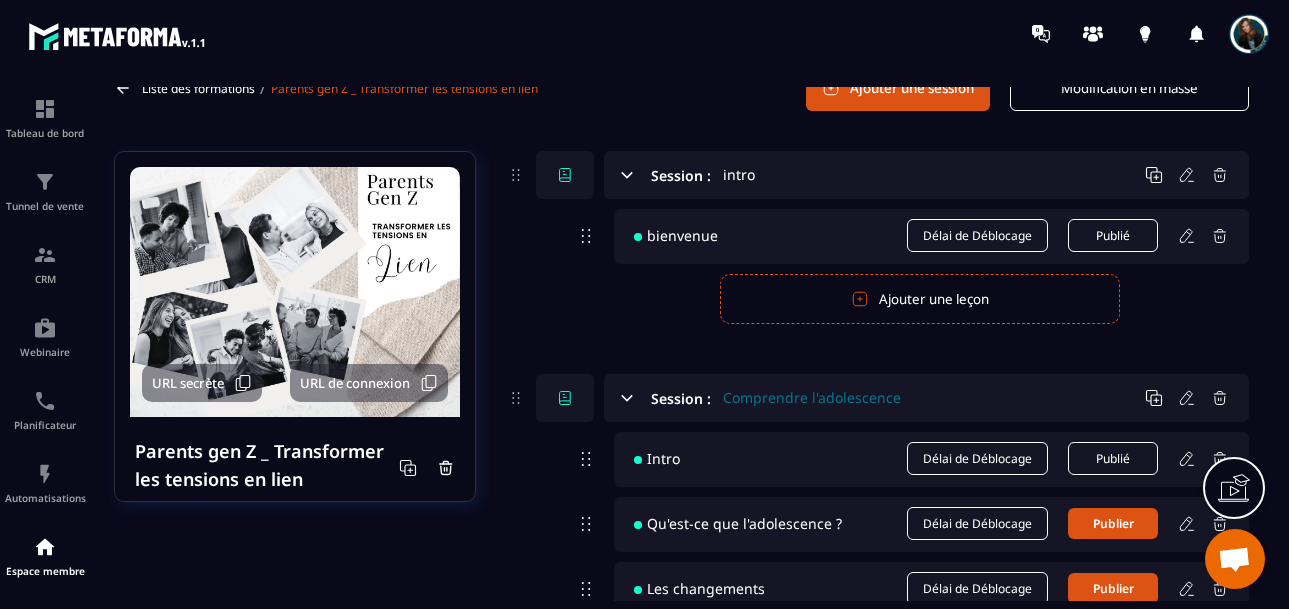 click on "bienvenue Délai de Déblocage  Publié" at bounding box center (931, 236) 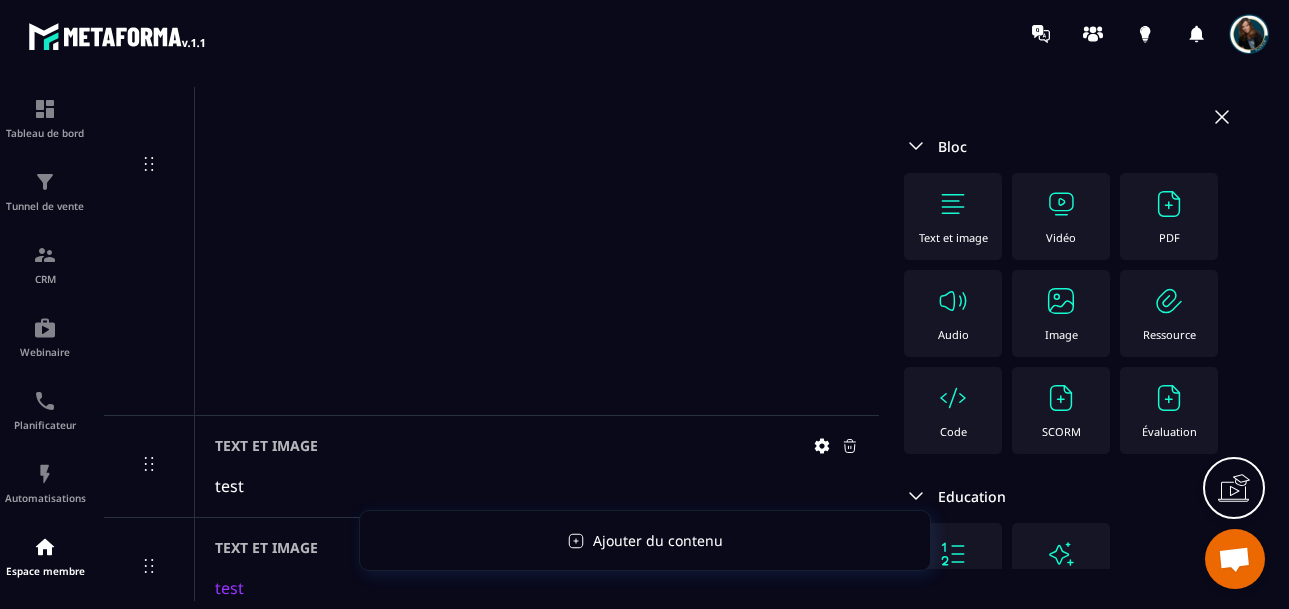 scroll, scrollTop: 313, scrollLeft: 0, axis: vertical 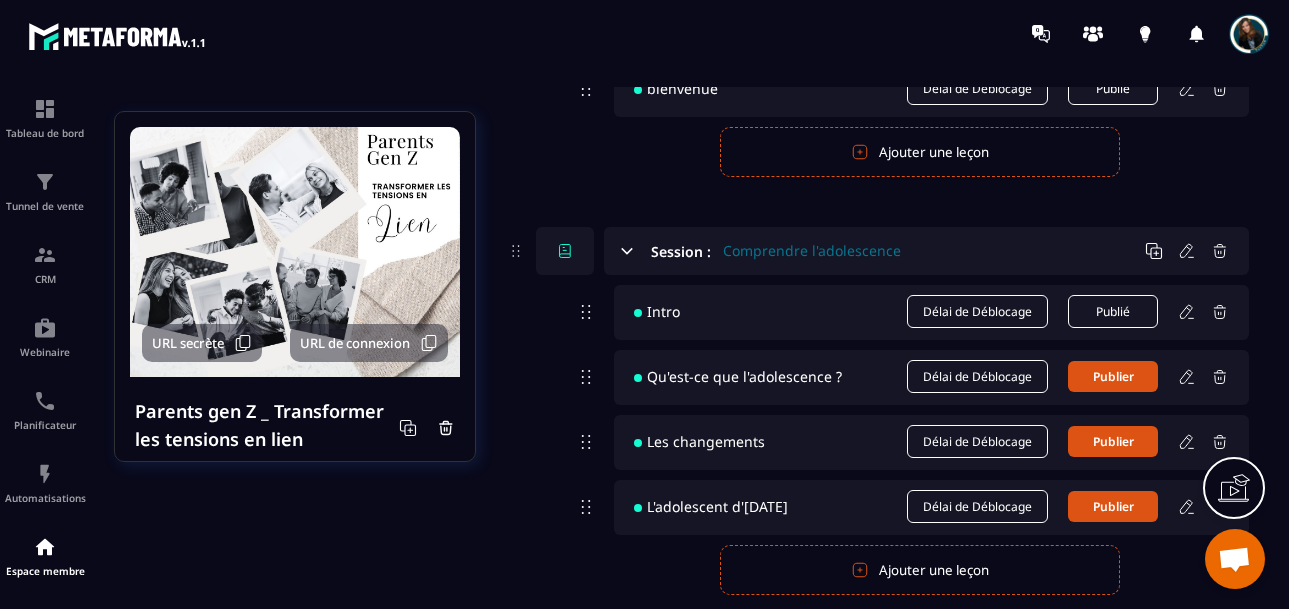 click on "Qu'est-ce que l'adolescence ?" at bounding box center (738, 376) 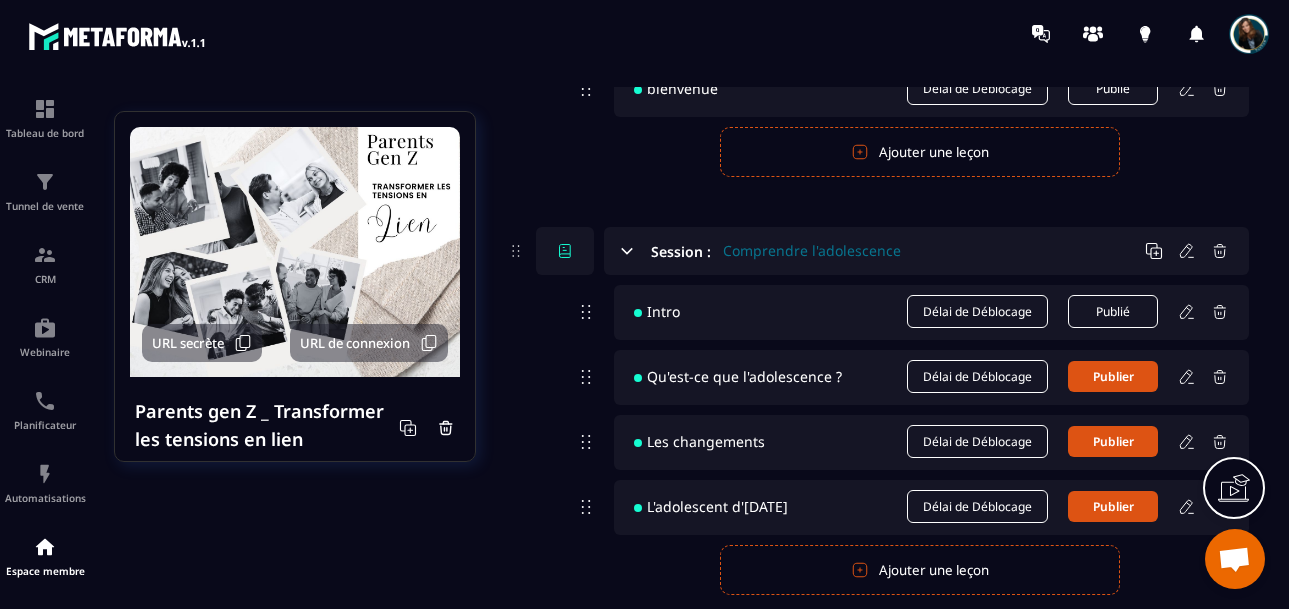 click on "Intro Délai de Déblocage  Publié" at bounding box center (931, 312) 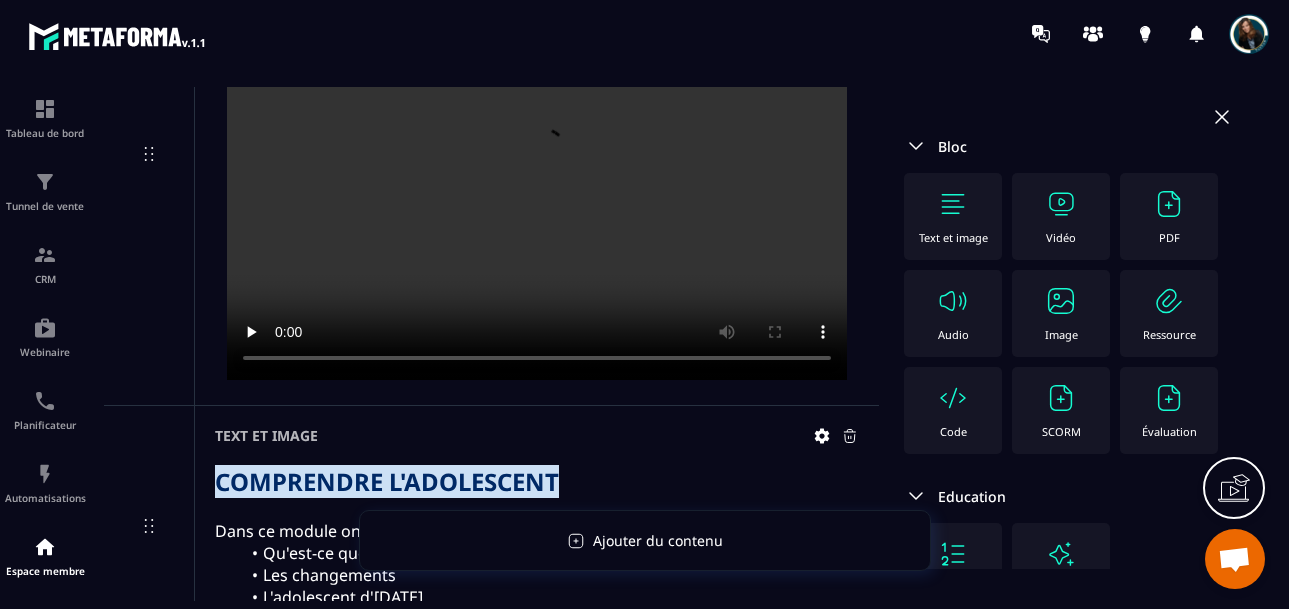 scroll, scrollTop: 327, scrollLeft: 0, axis: vertical 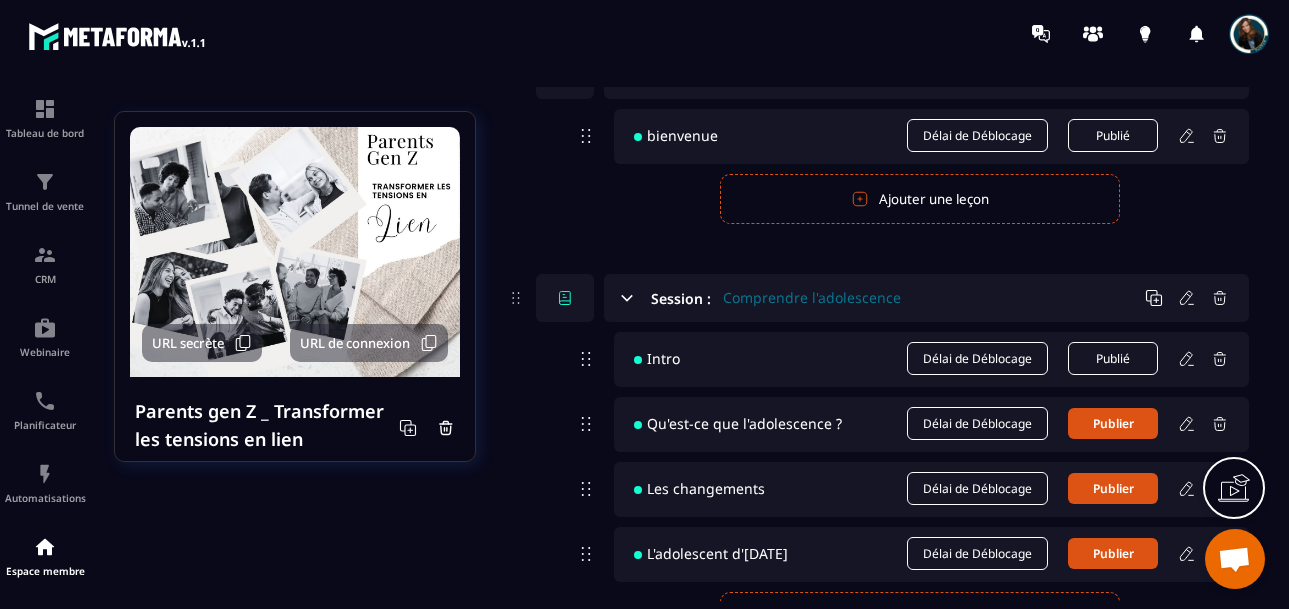 click 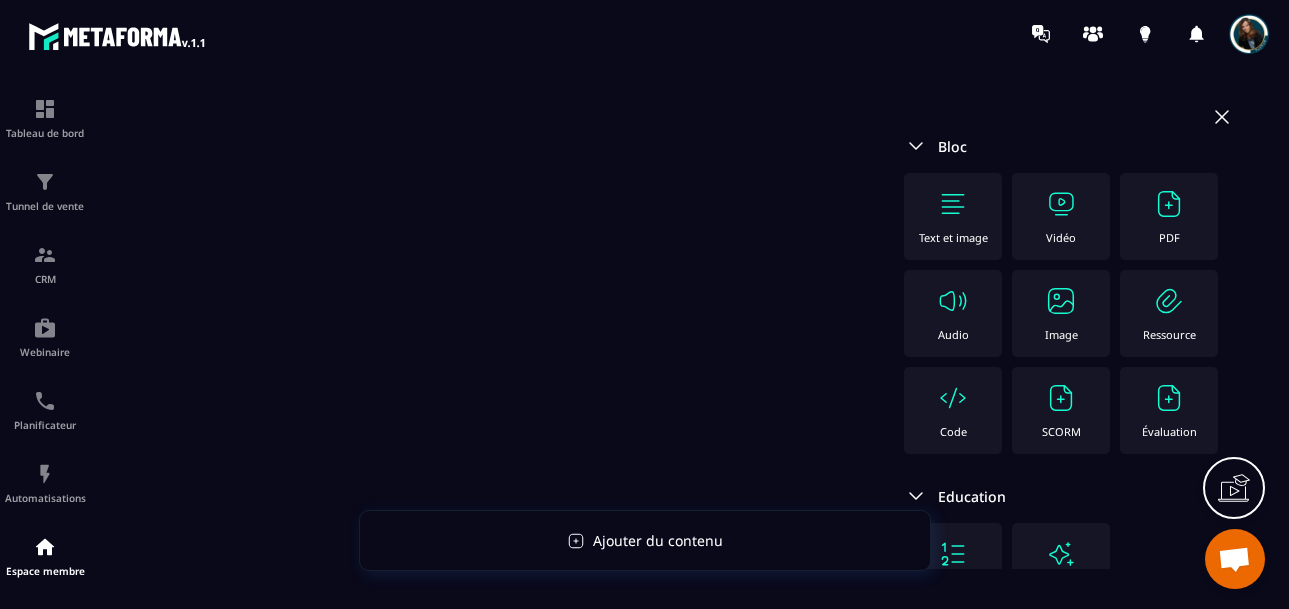 scroll, scrollTop: 225, scrollLeft: 0, axis: vertical 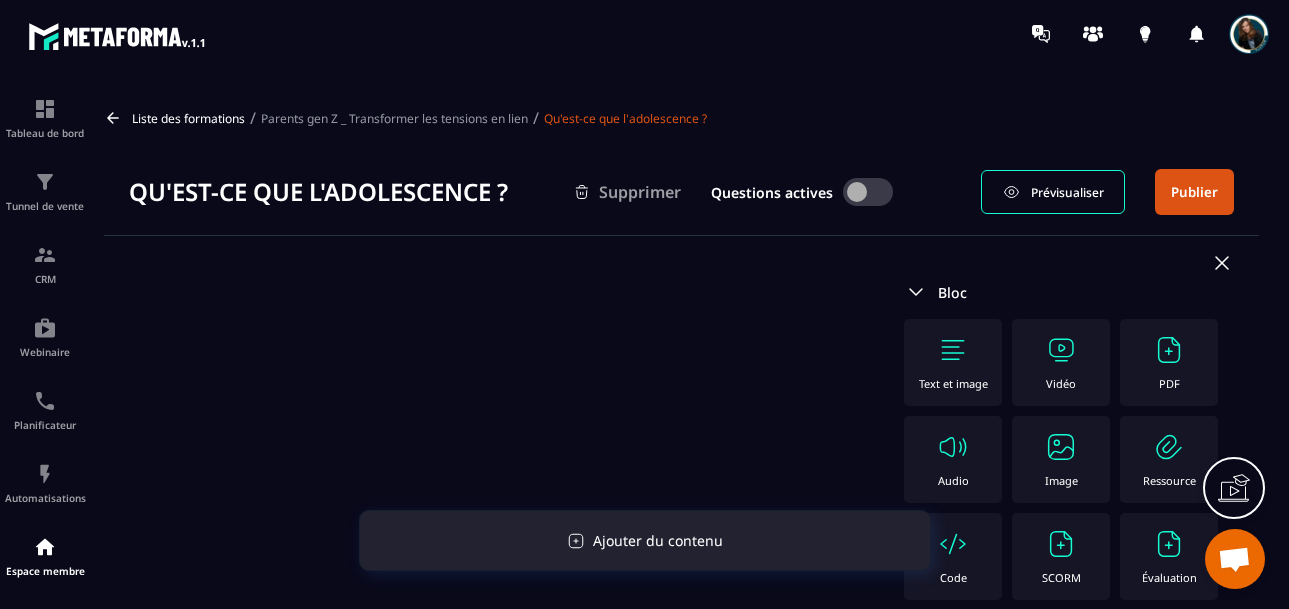 click on "Ajouter du contenu" at bounding box center (658, 540) 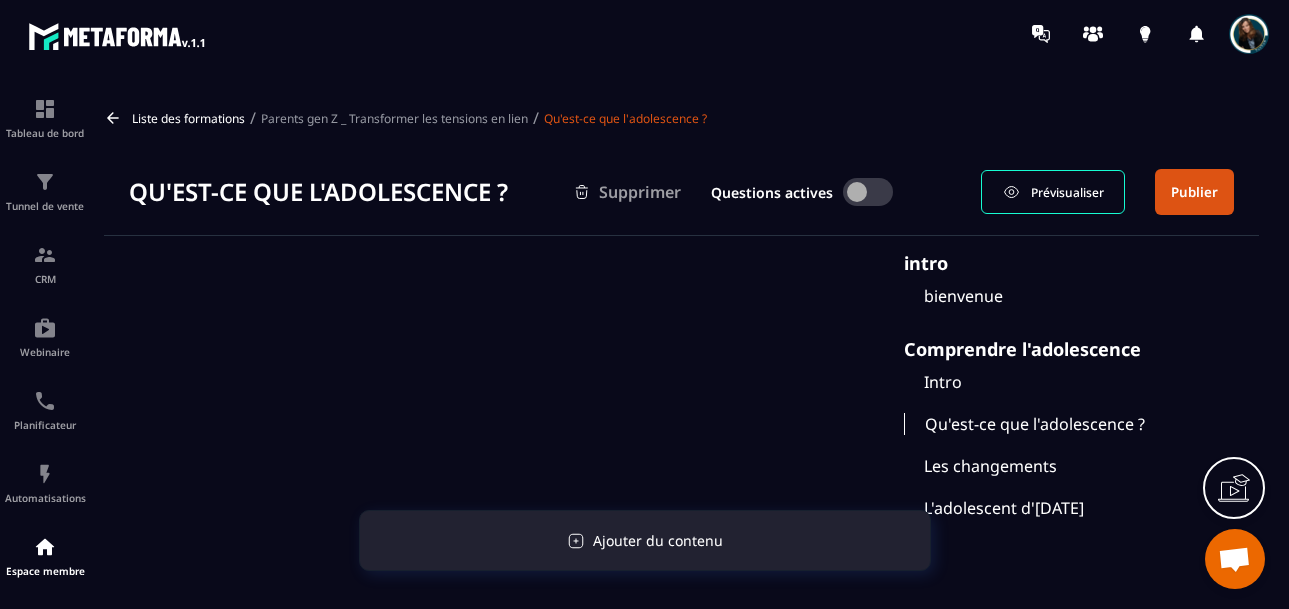 click on "Ajouter du contenu" at bounding box center [658, 540] 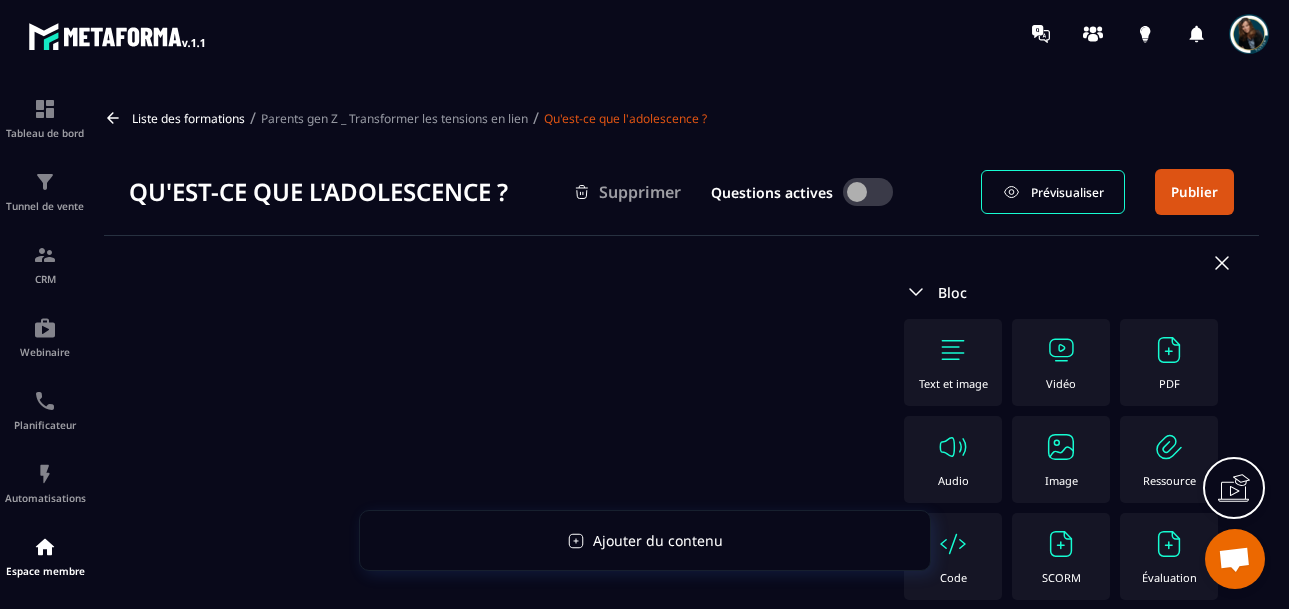 click at bounding box center [1061, 350] 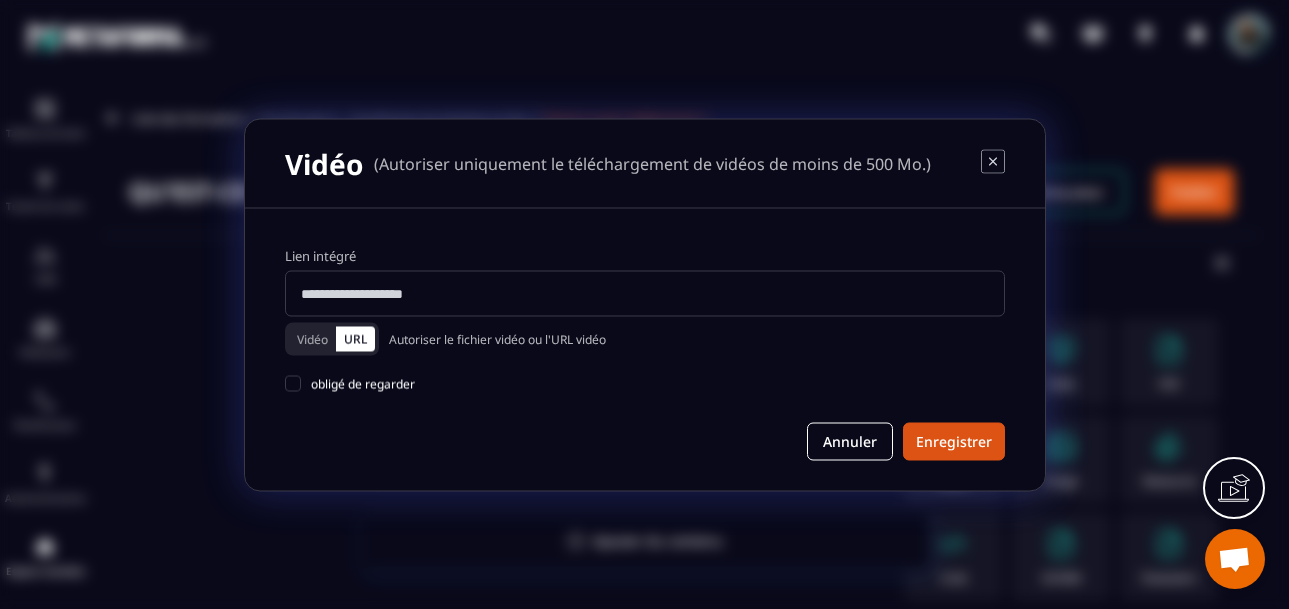 click on "Vidéo" at bounding box center [312, 338] 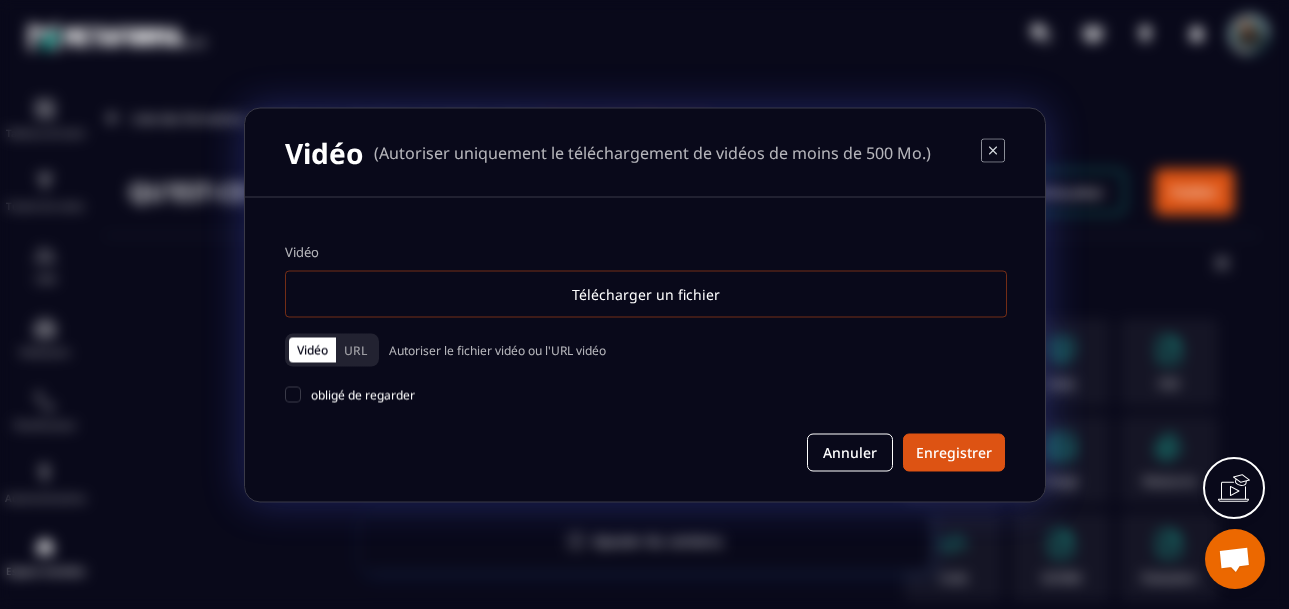 click on "Télécharger un fichier" at bounding box center [646, 293] 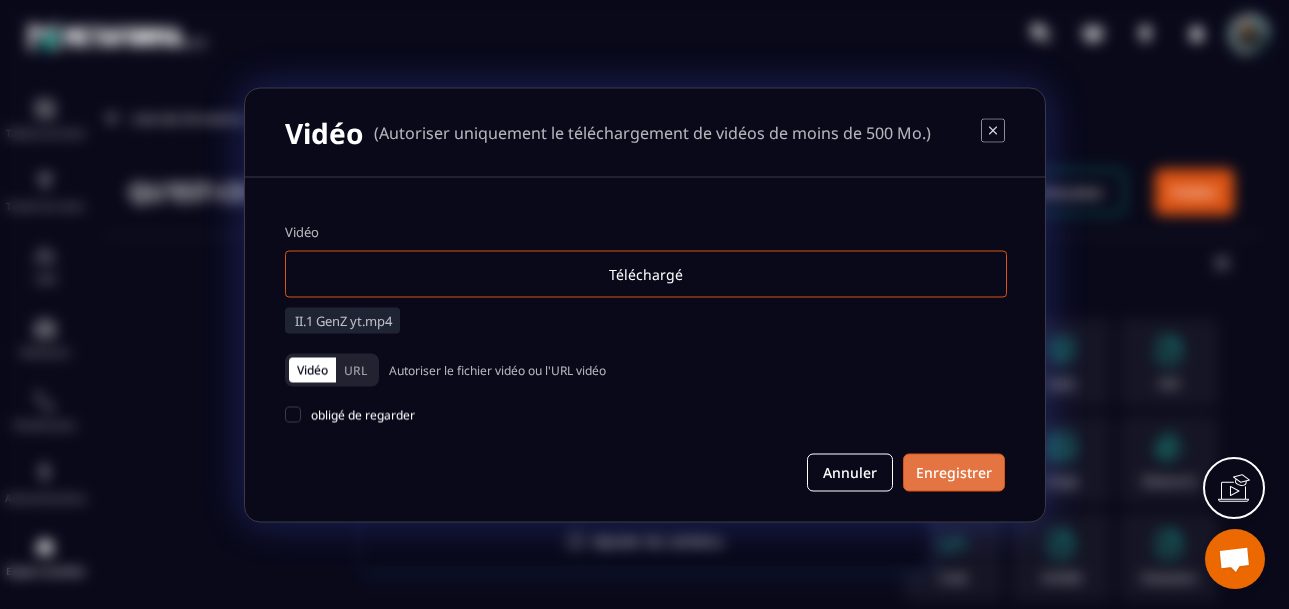 click on "Enregistrer" at bounding box center (954, 472) 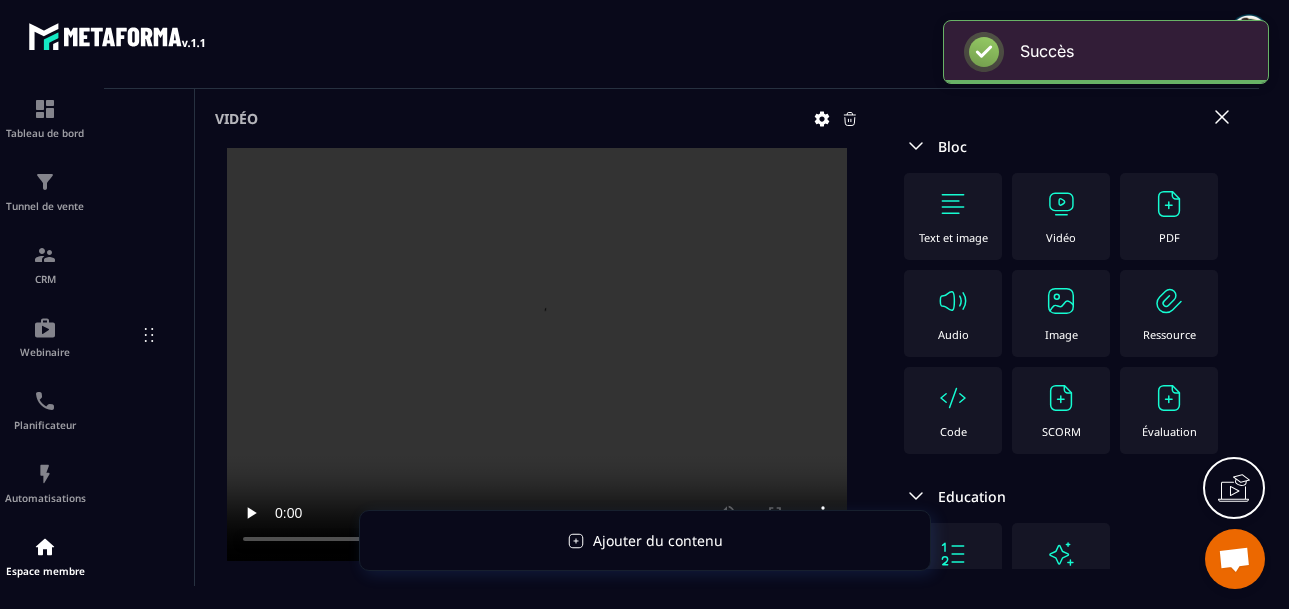 scroll, scrollTop: 148, scrollLeft: 0, axis: vertical 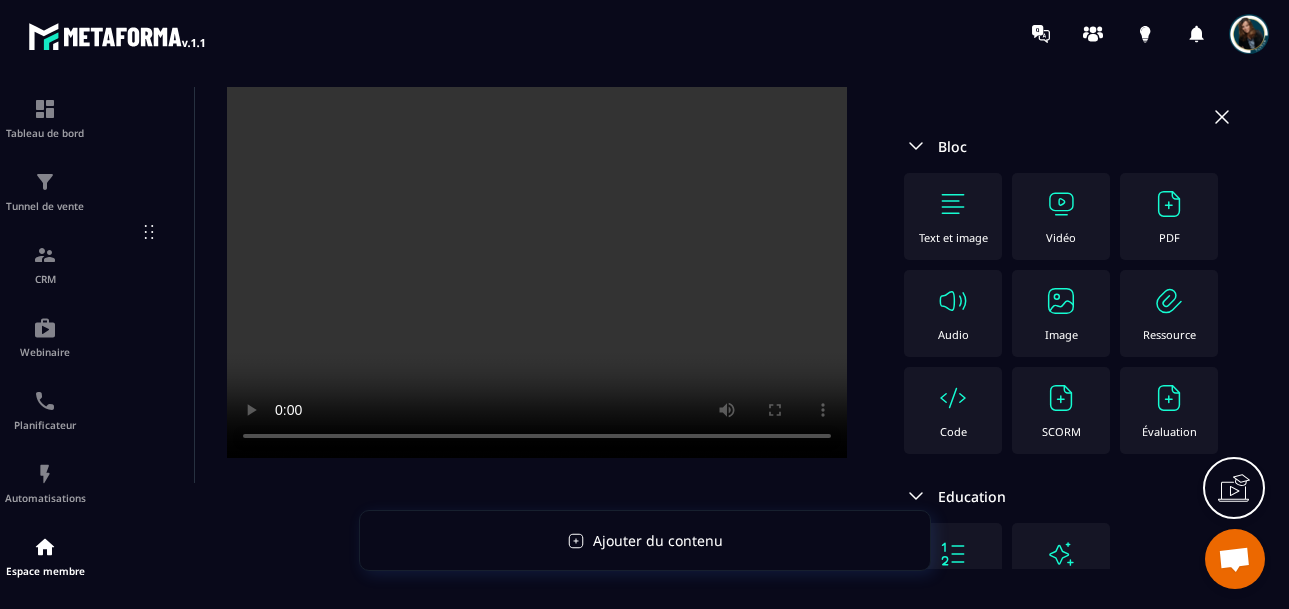 type 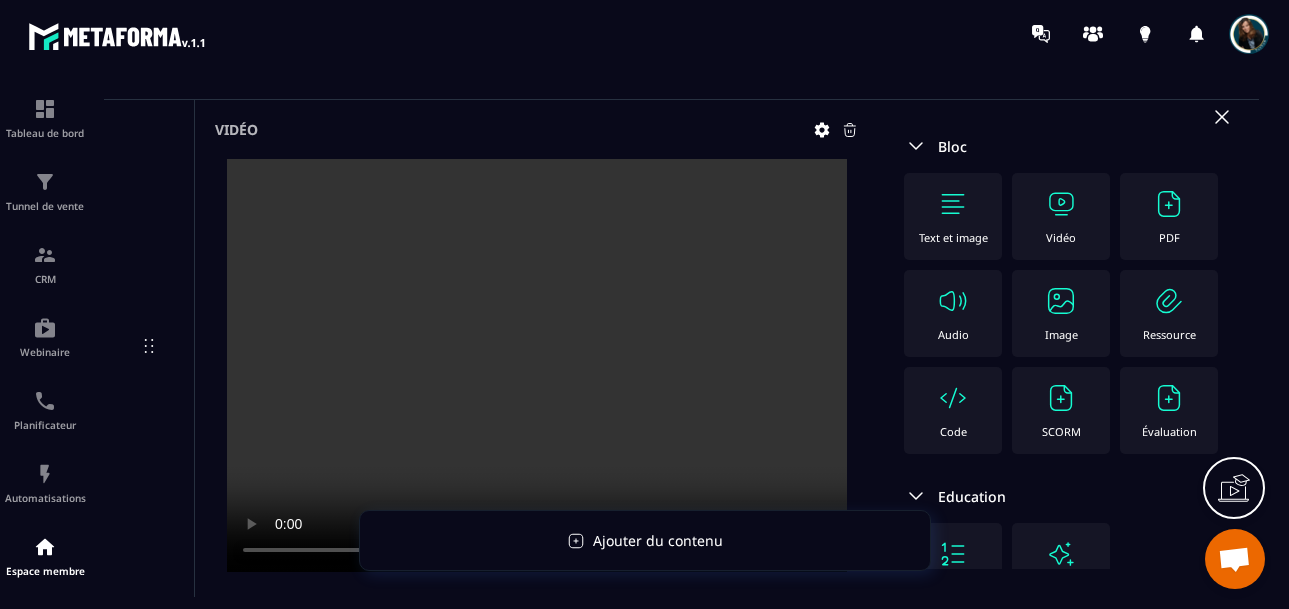 scroll, scrollTop: 133, scrollLeft: 0, axis: vertical 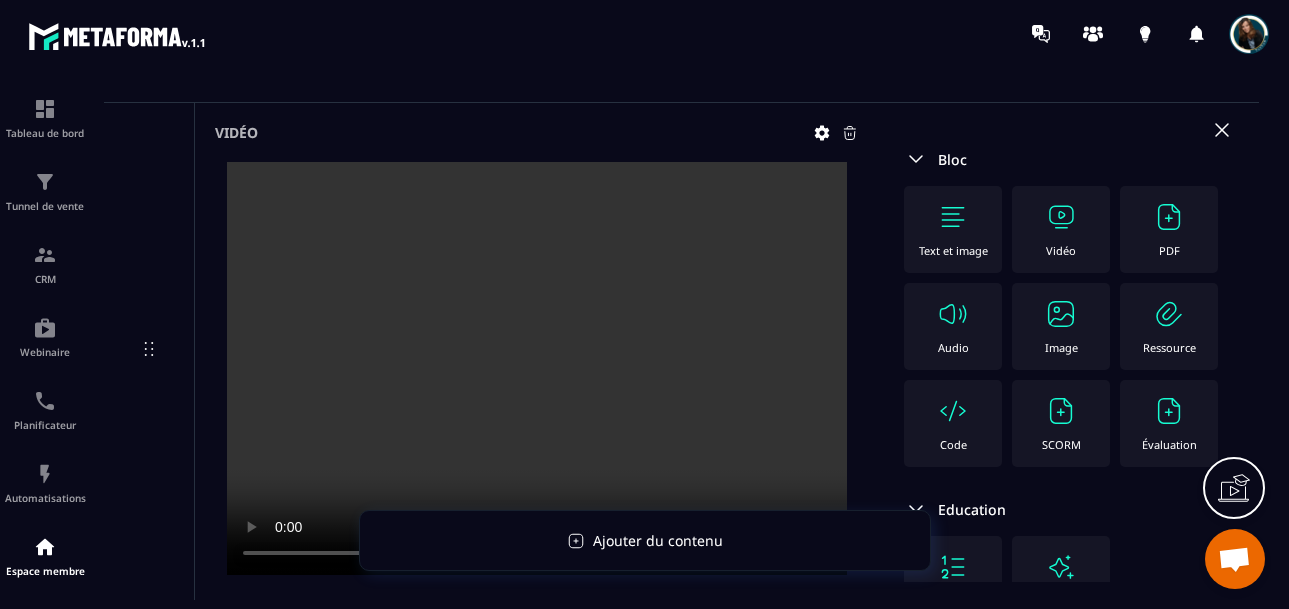 click 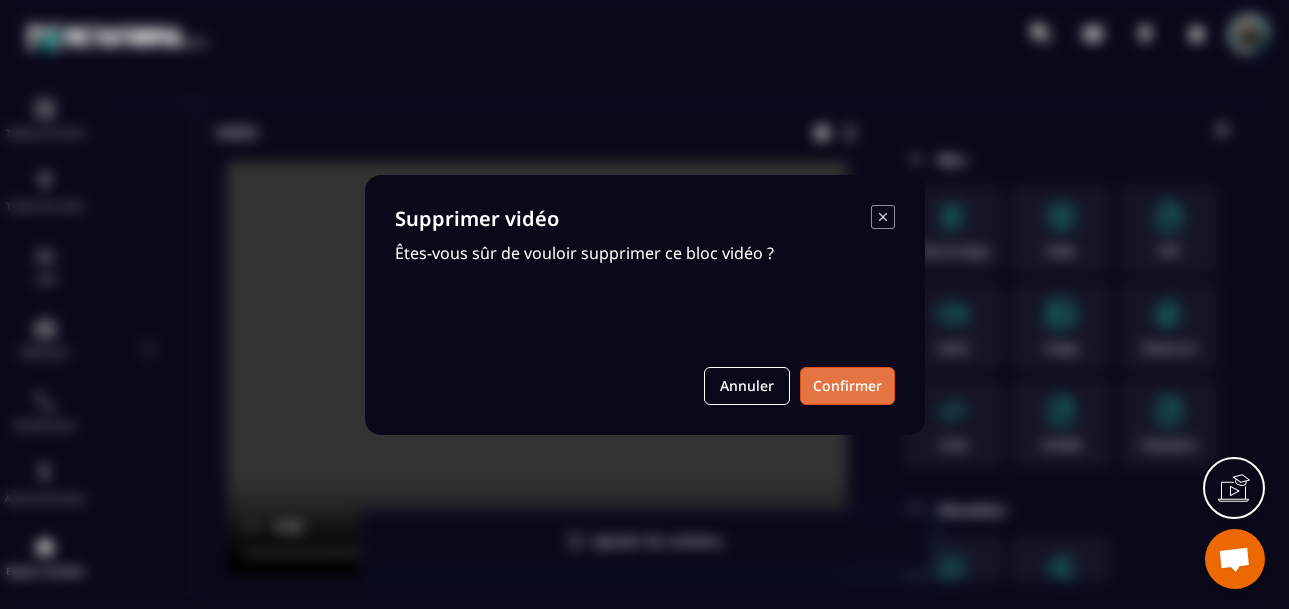 click on "Confirmer" at bounding box center (847, 386) 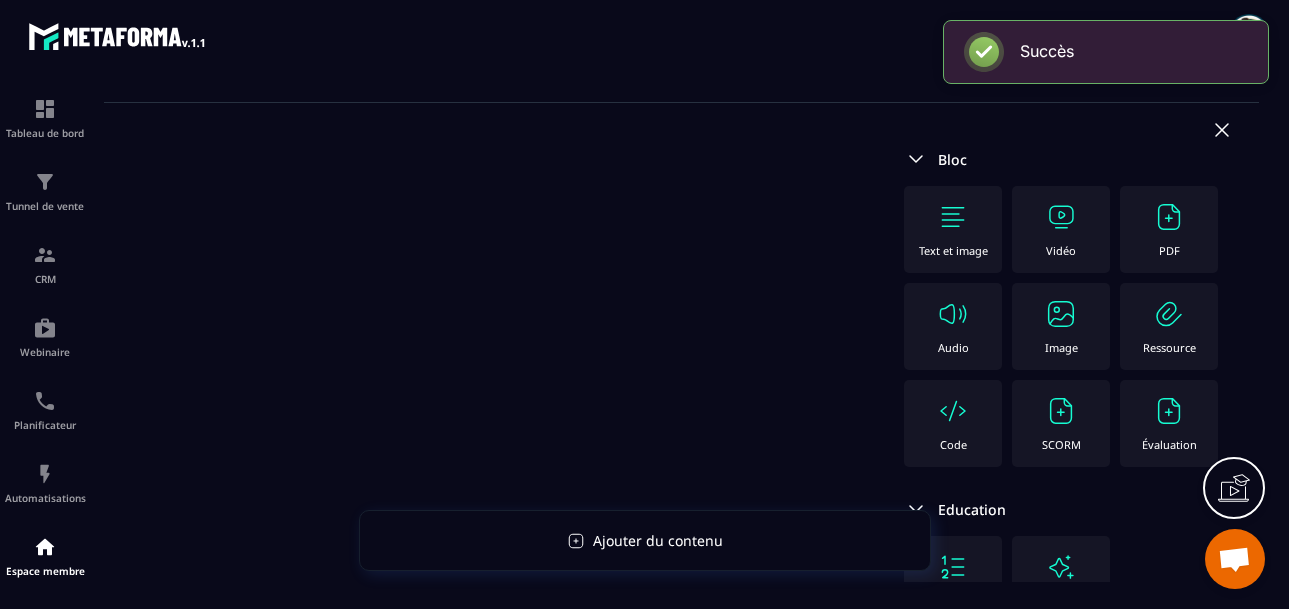 click on "Vidéo" at bounding box center [1061, 250] 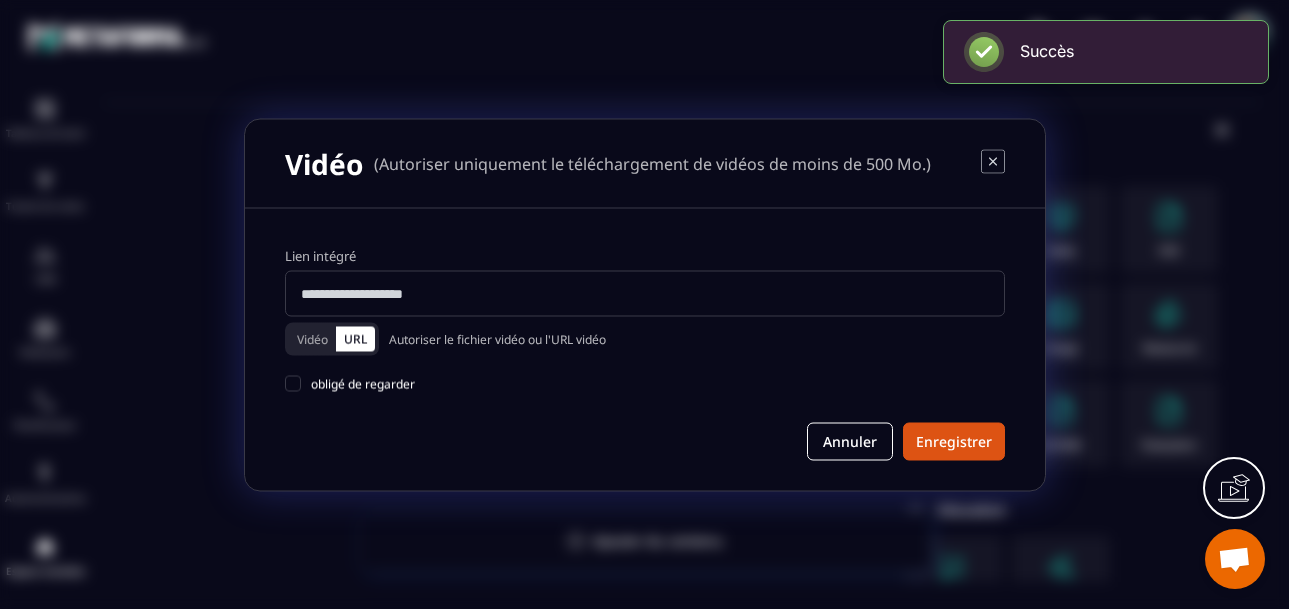 click at bounding box center [645, 293] 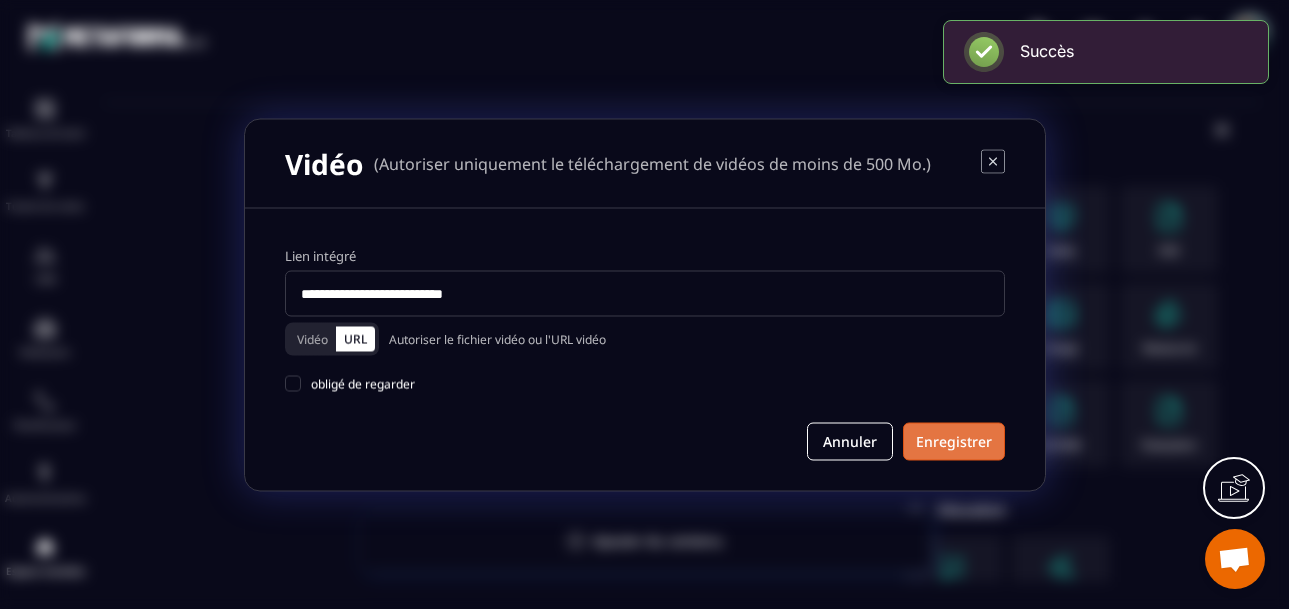 type on "**********" 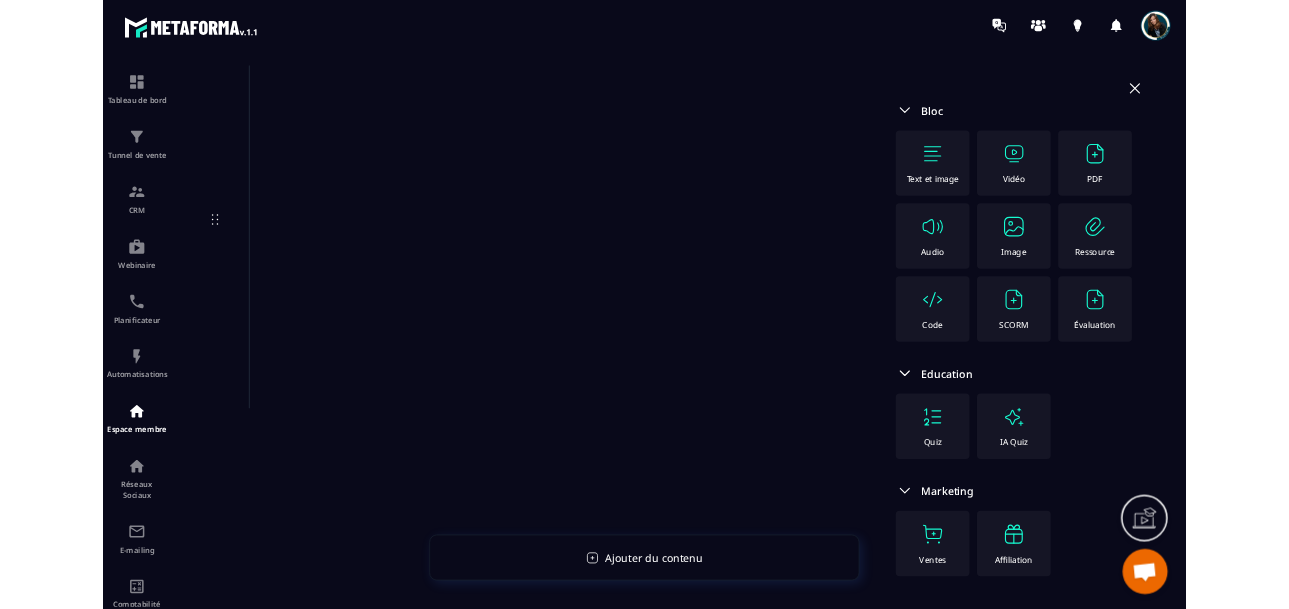 scroll, scrollTop: 189, scrollLeft: 0, axis: vertical 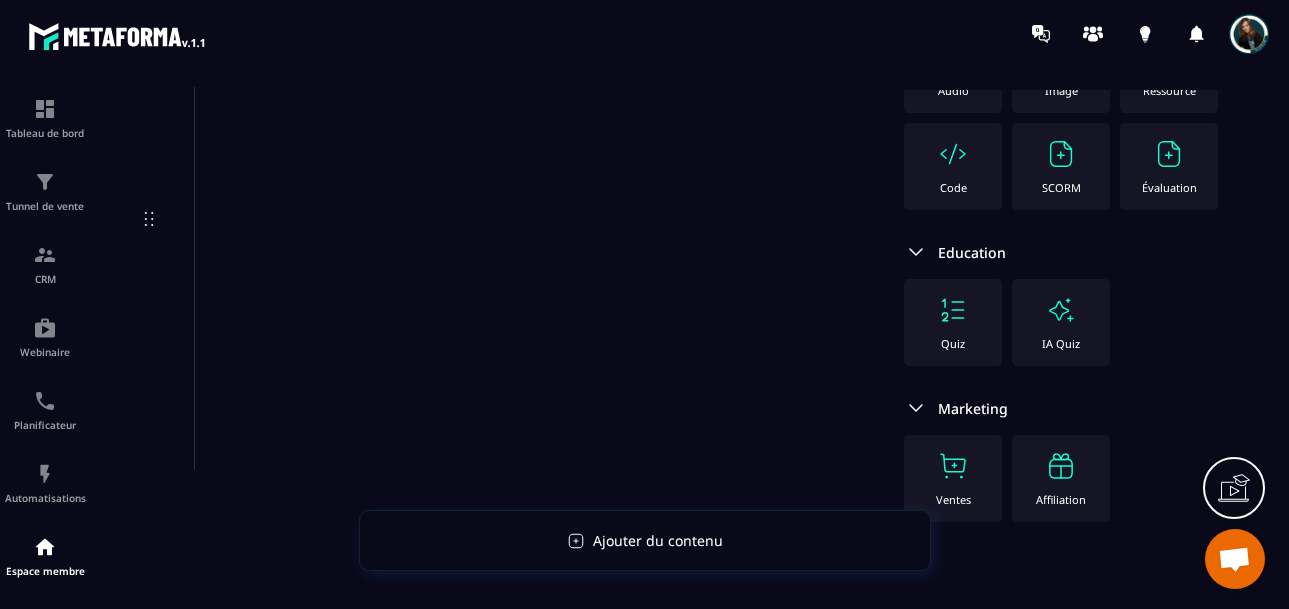 click on "Bloc Text et image Vidéo PDF Audio Image Ressource Code SCORM Évaluation Education Quiz IA Quiz Marketing Ventes Affiliation" at bounding box center [1069, 211] 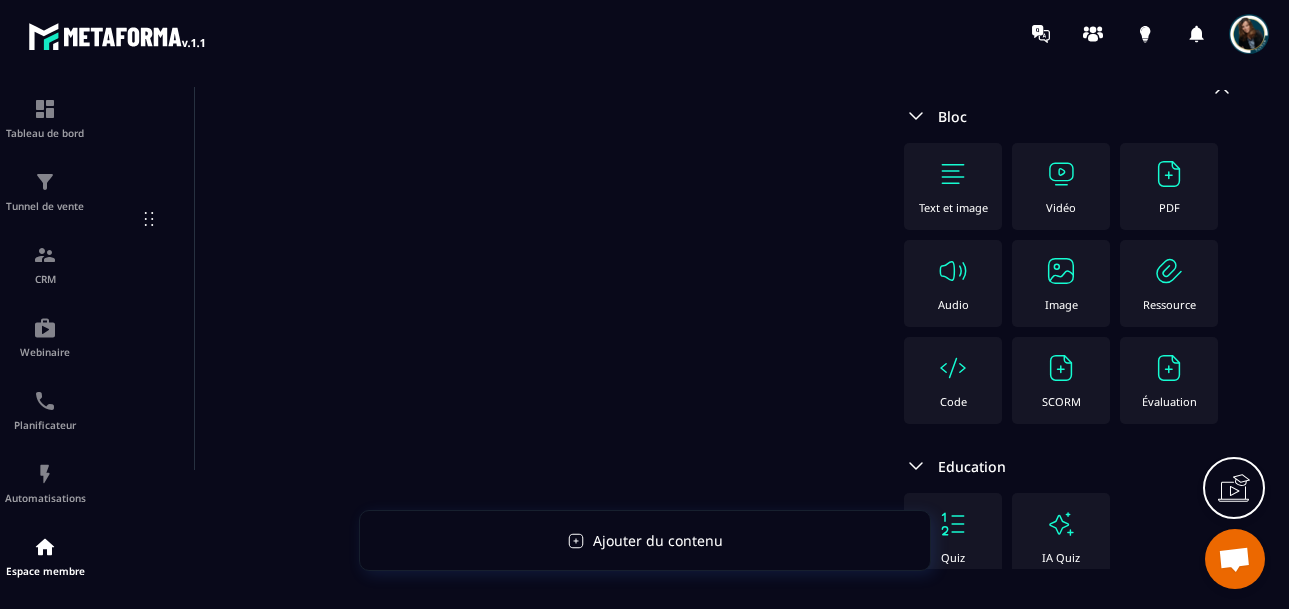 scroll, scrollTop: 28, scrollLeft: 0, axis: vertical 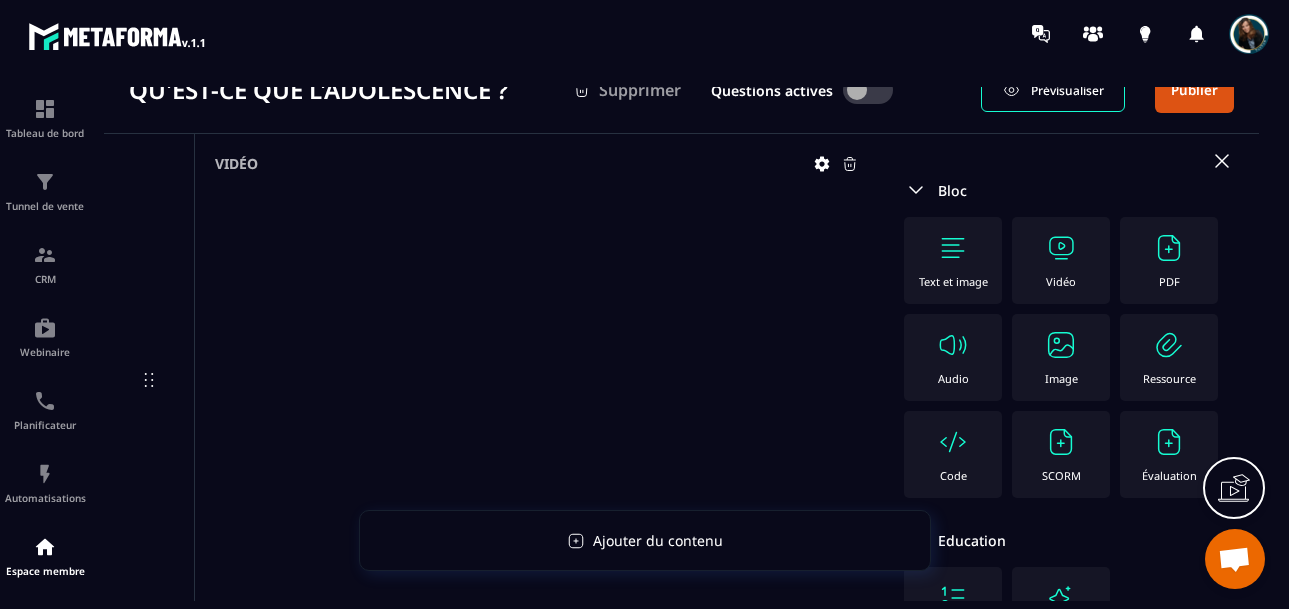 click 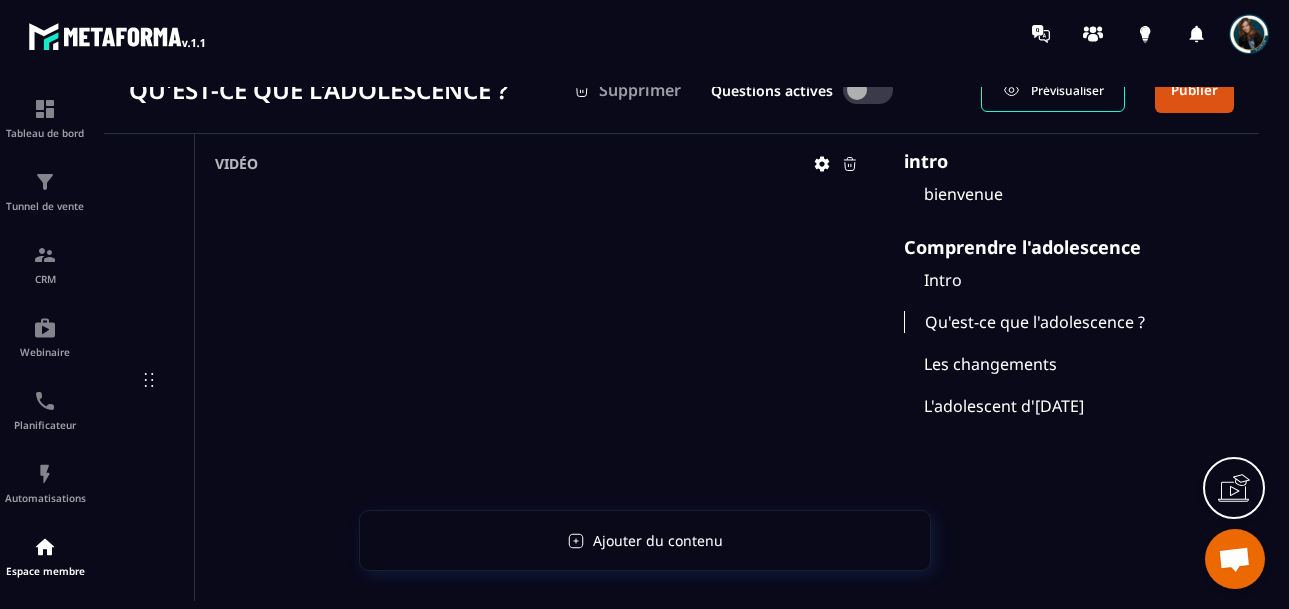 scroll, scrollTop: 0, scrollLeft: 0, axis: both 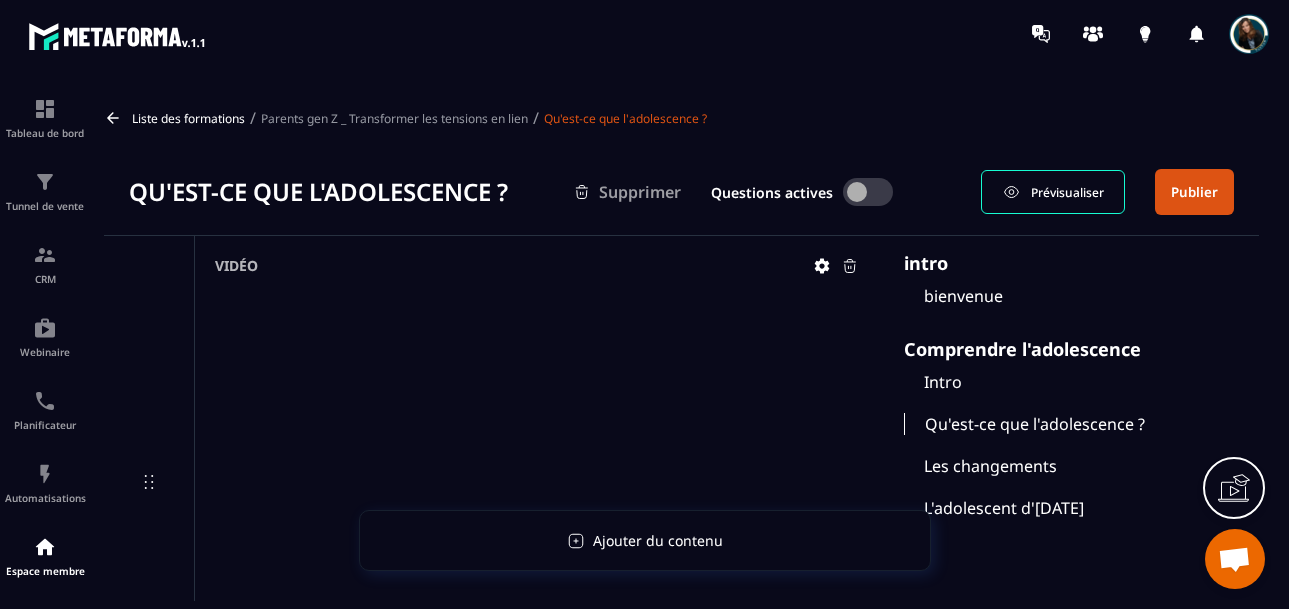 click on "Parents gen Z _ Transformer les tensions en lien" at bounding box center (394, 118) 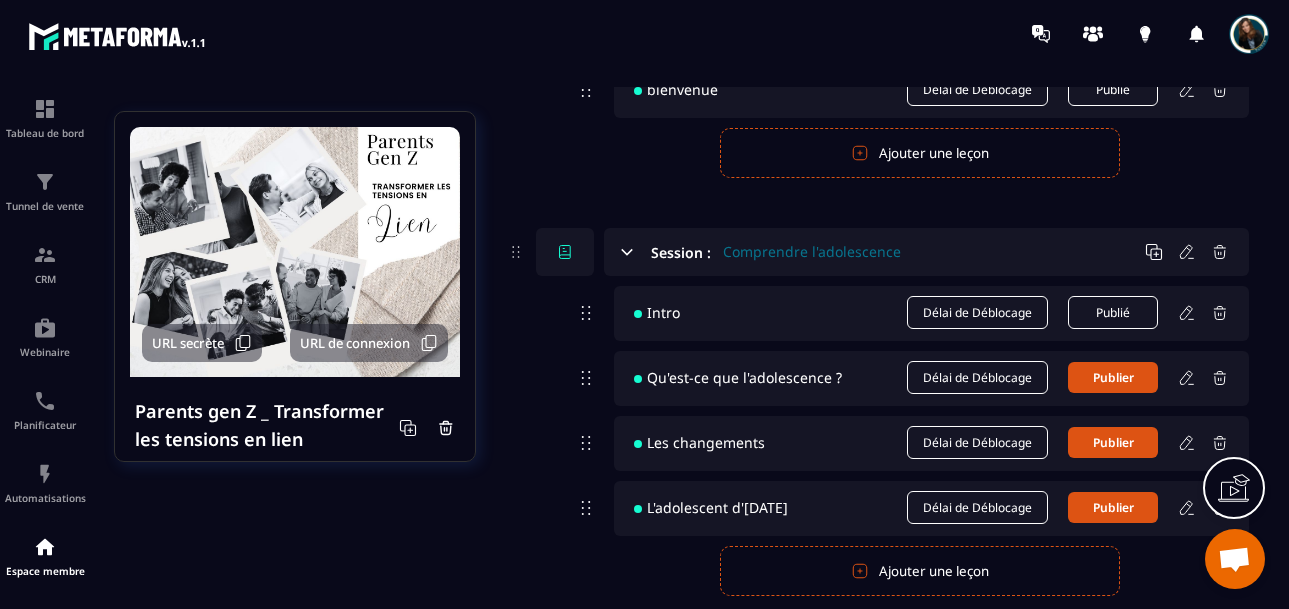 scroll, scrollTop: 252, scrollLeft: 0, axis: vertical 